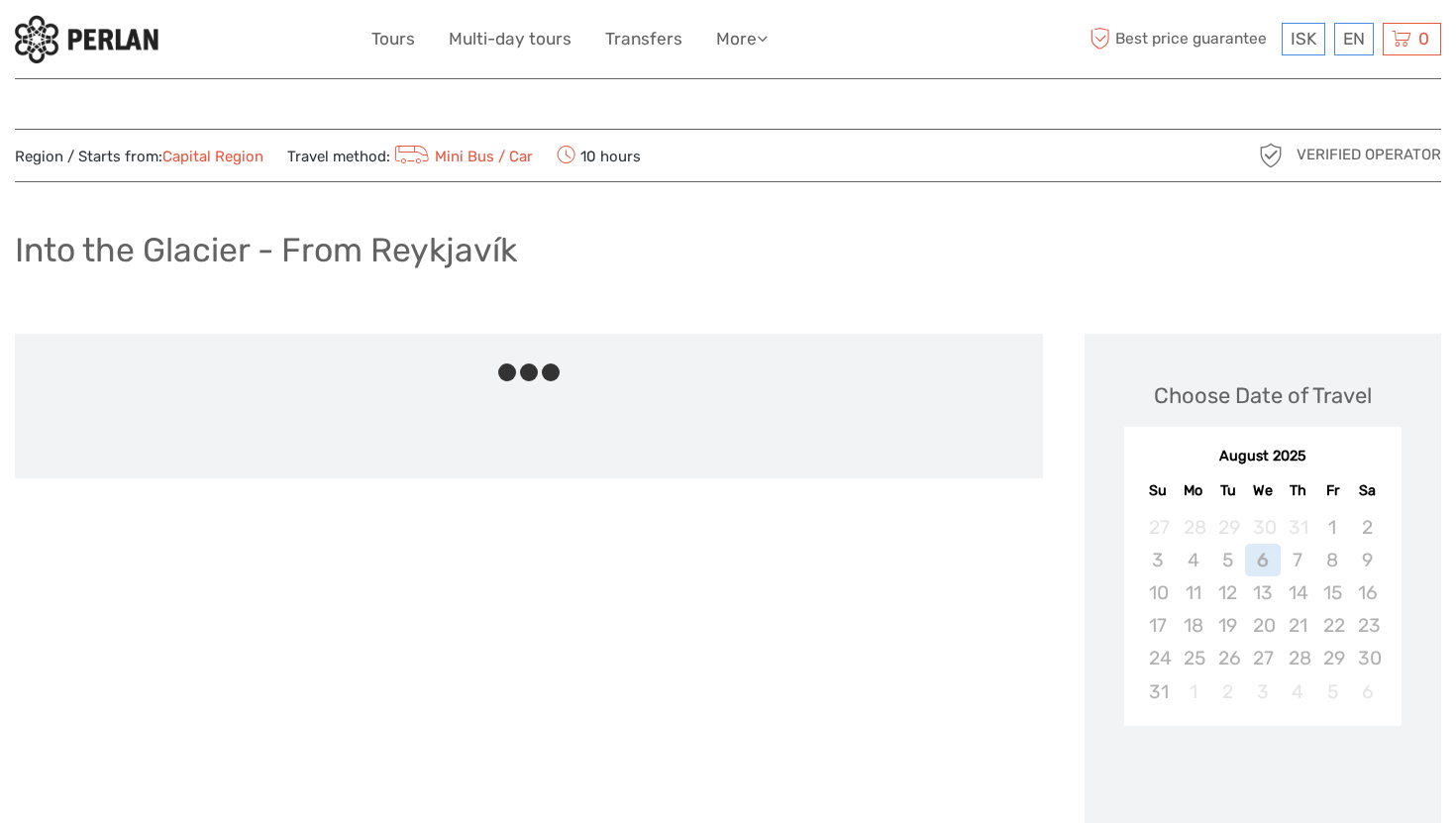 scroll, scrollTop: 0, scrollLeft: 0, axis: both 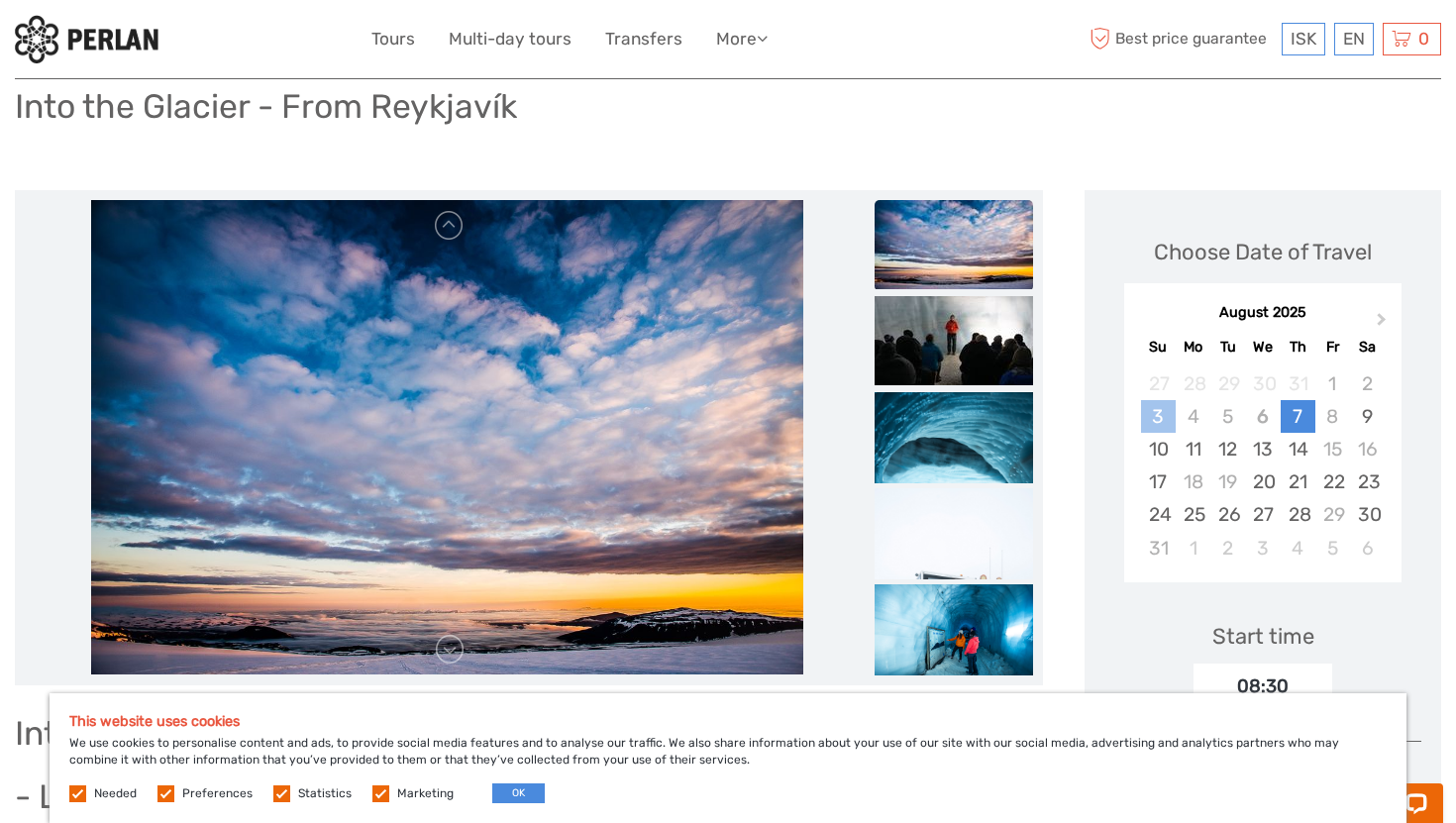click on "3" at bounding box center (1158, 416) 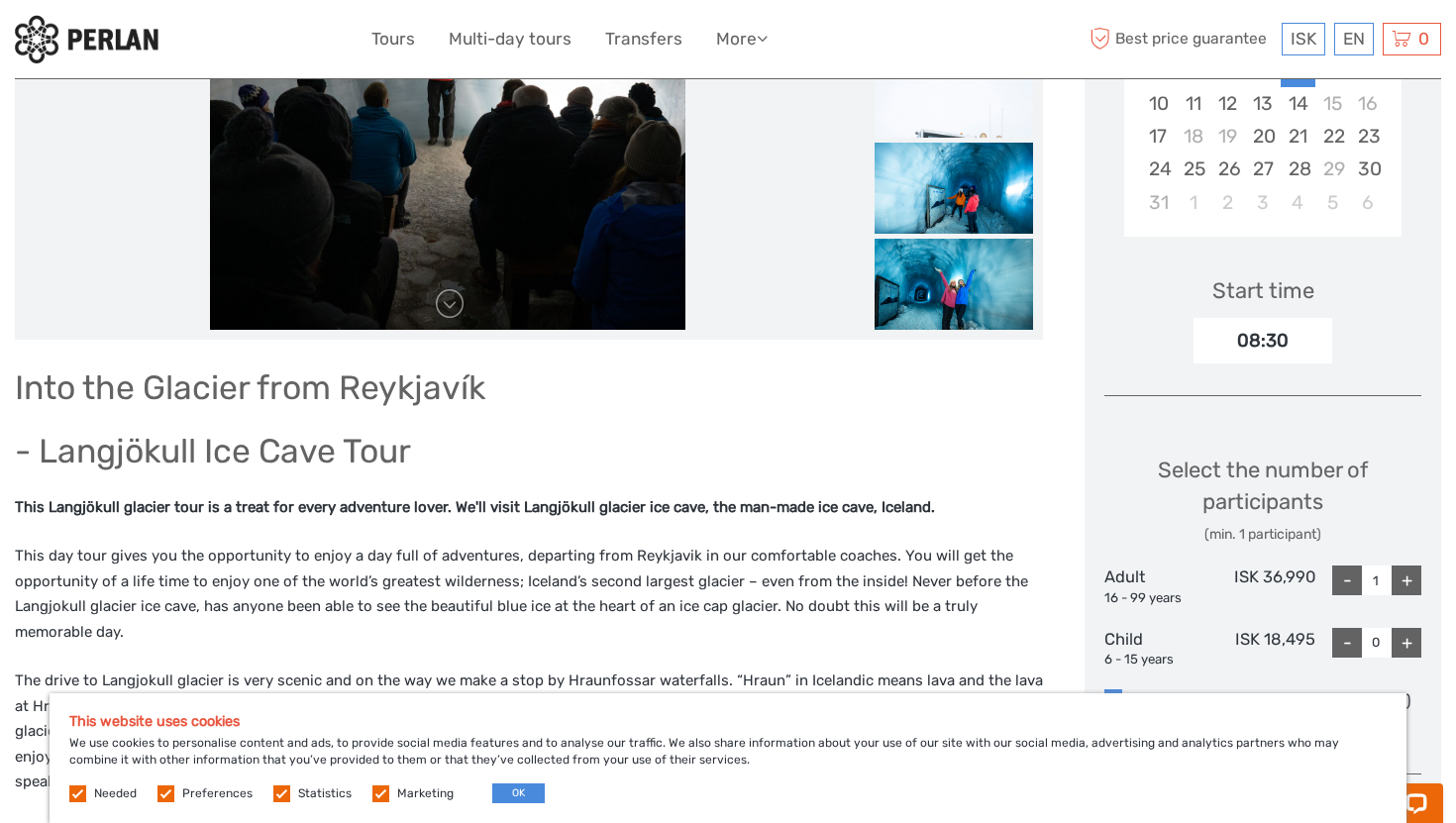scroll, scrollTop: 0, scrollLeft: 0, axis: both 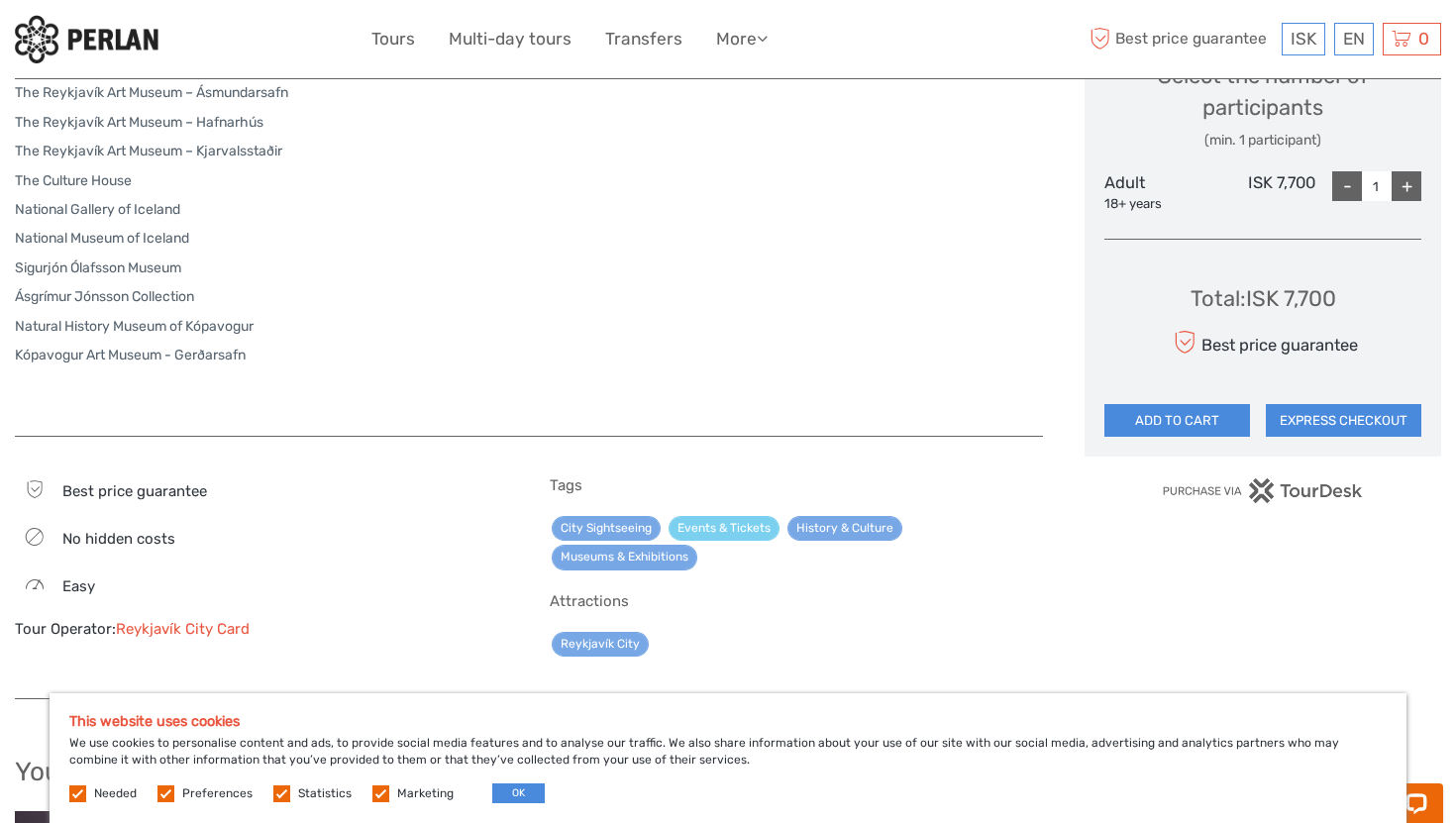 click on "Events & Tickets" at bounding box center [724, 528] 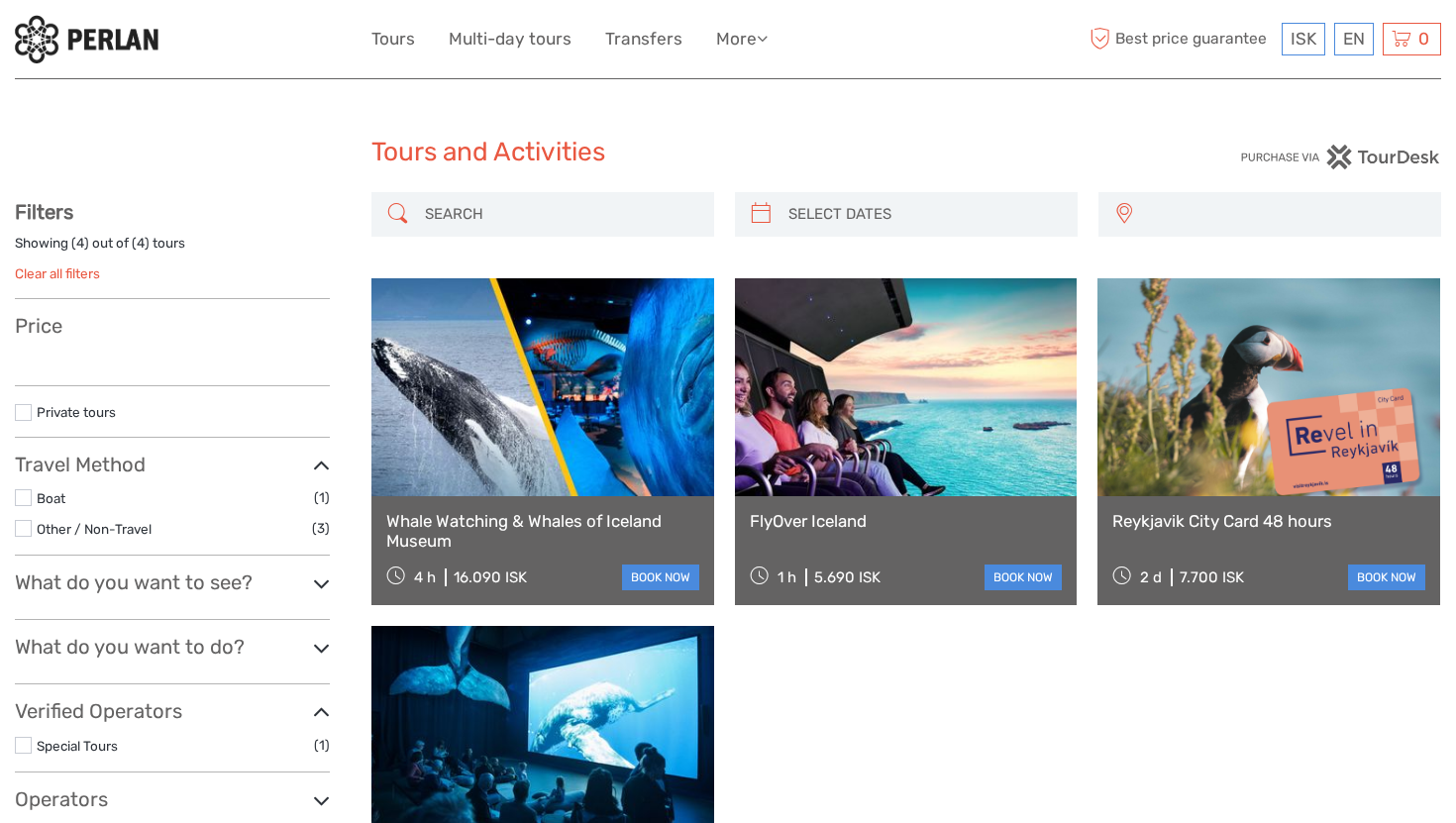 select 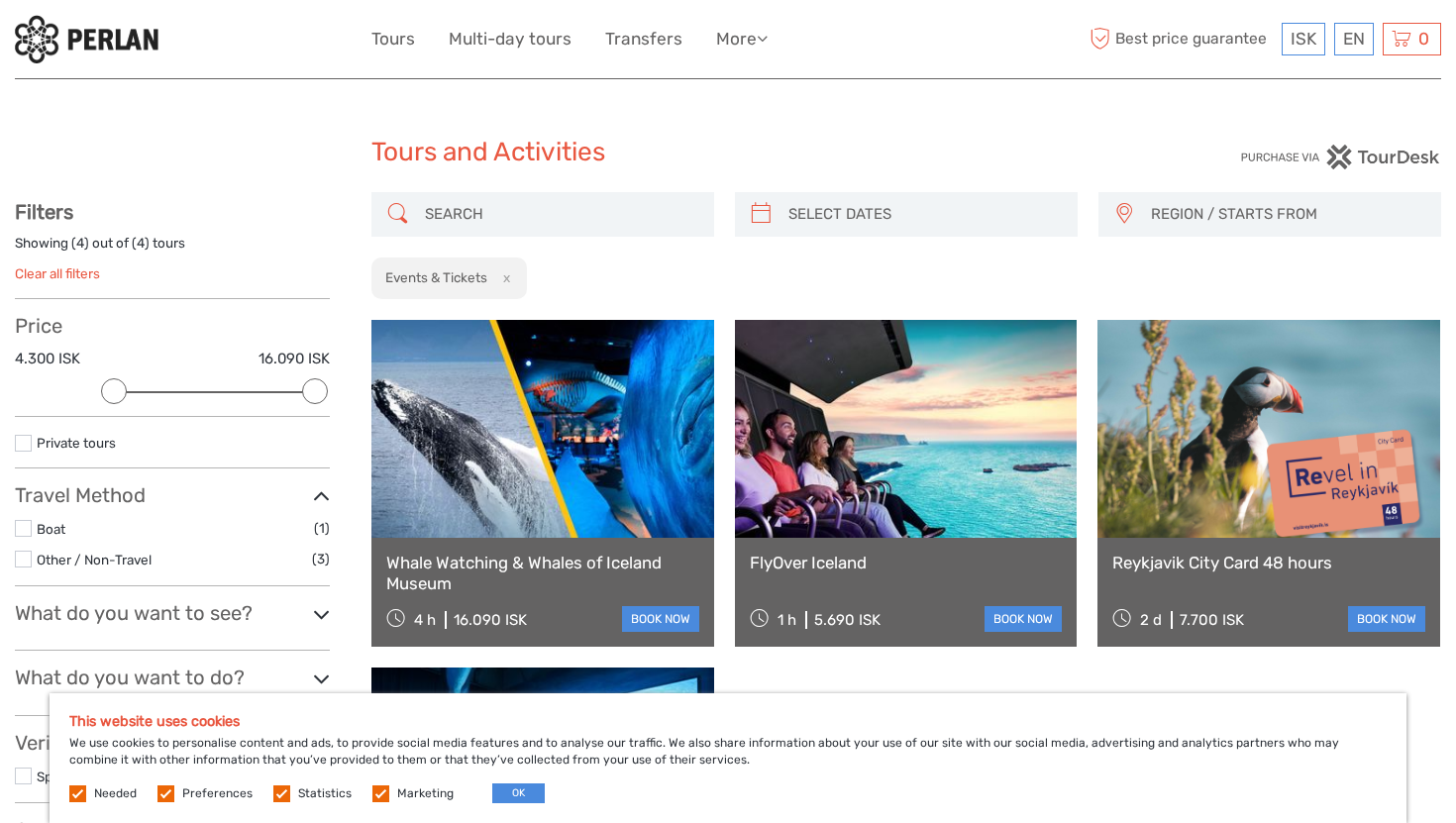 scroll, scrollTop: 0, scrollLeft: 0, axis: both 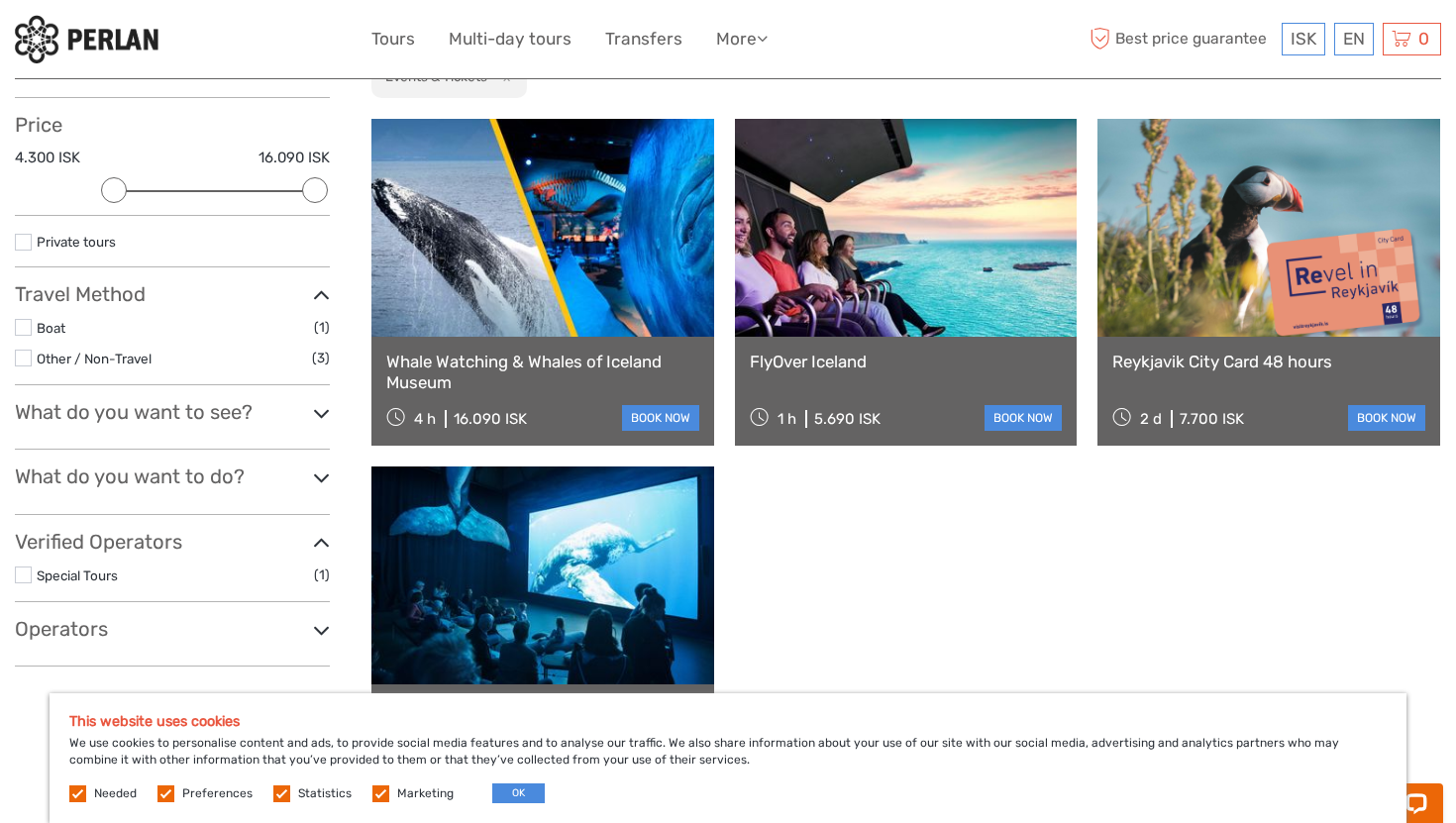 click at bounding box center [906, 228] 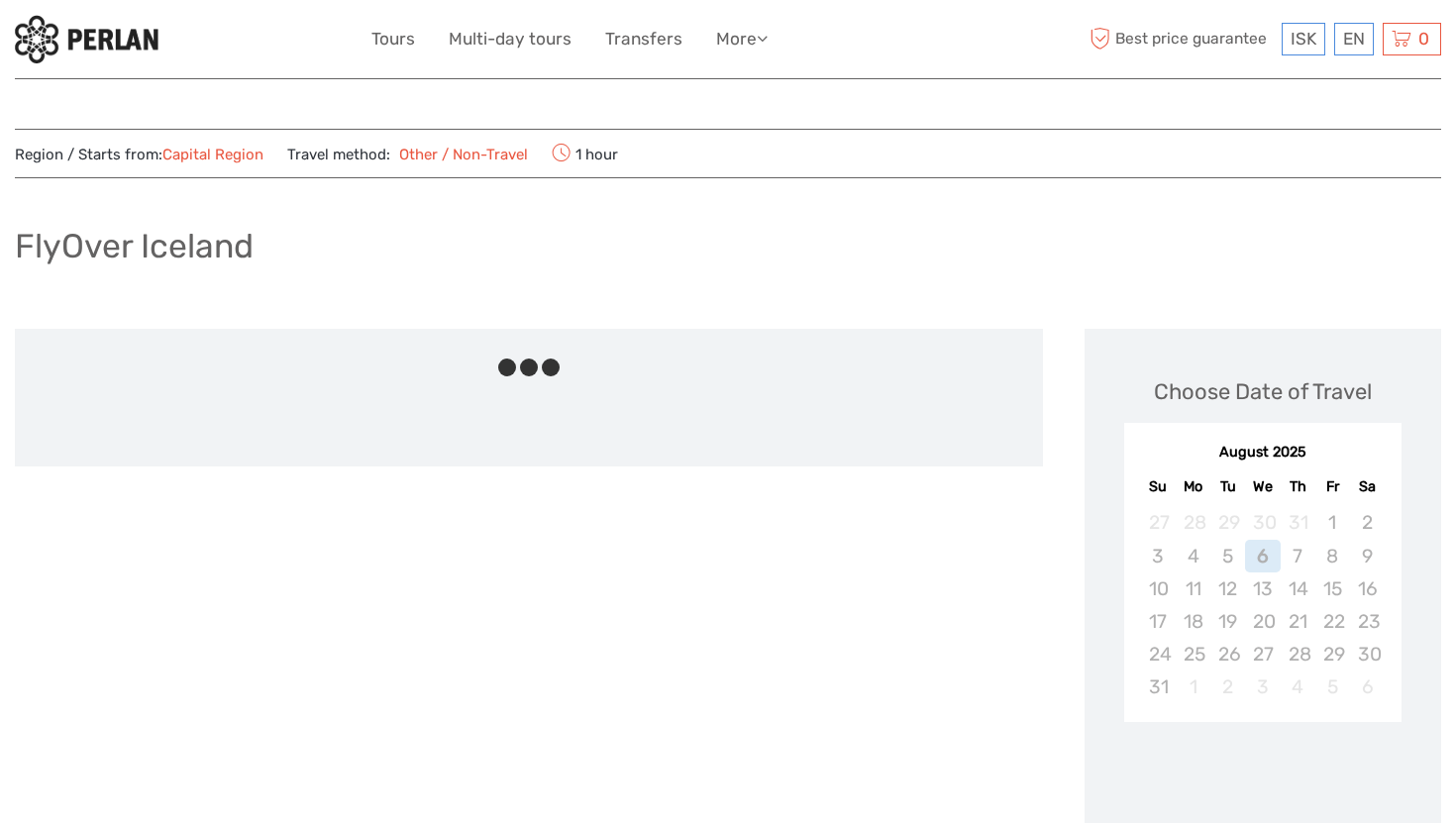 scroll, scrollTop: 0, scrollLeft: 0, axis: both 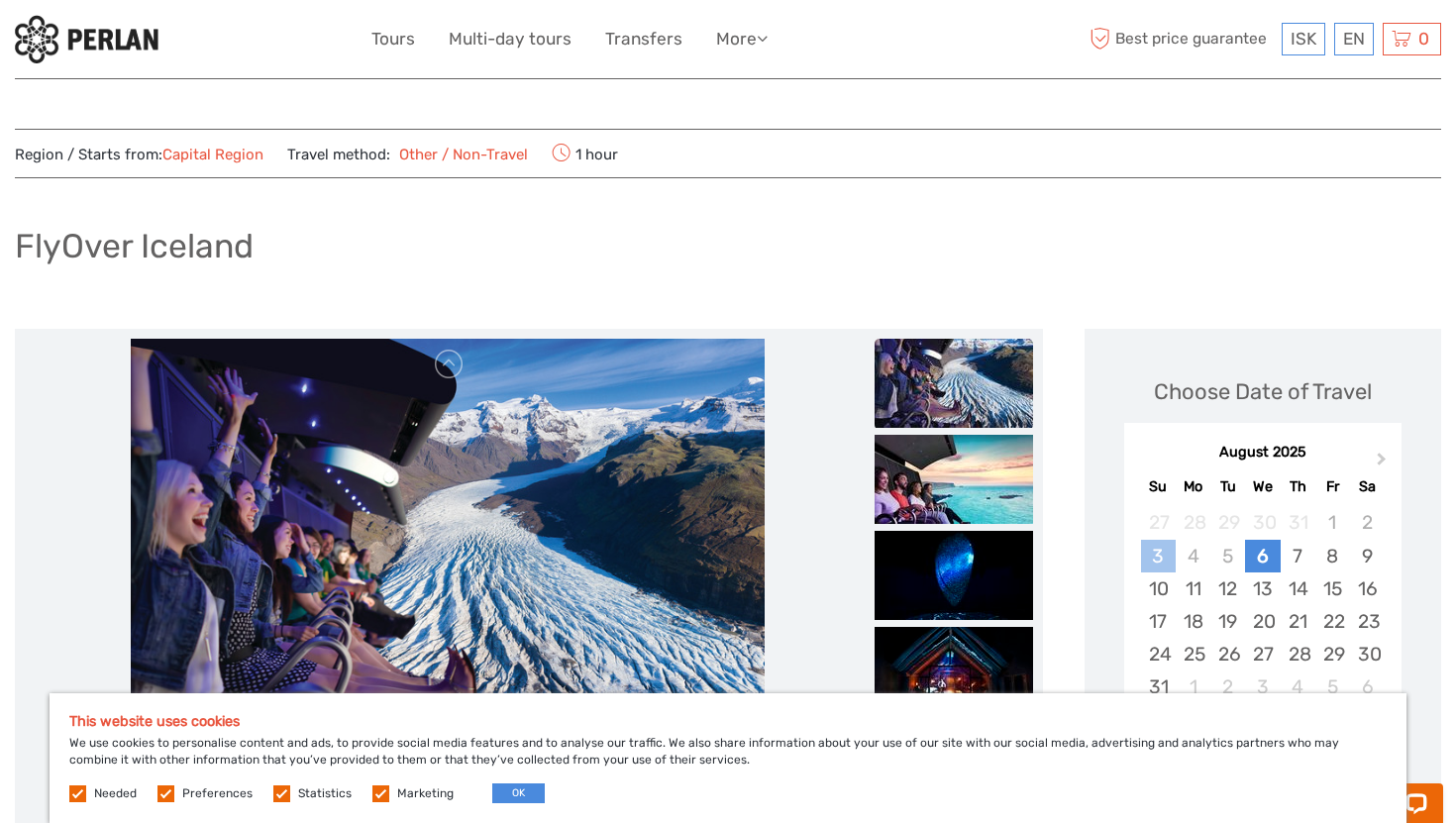 click on "3" at bounding box center (1158, 556) 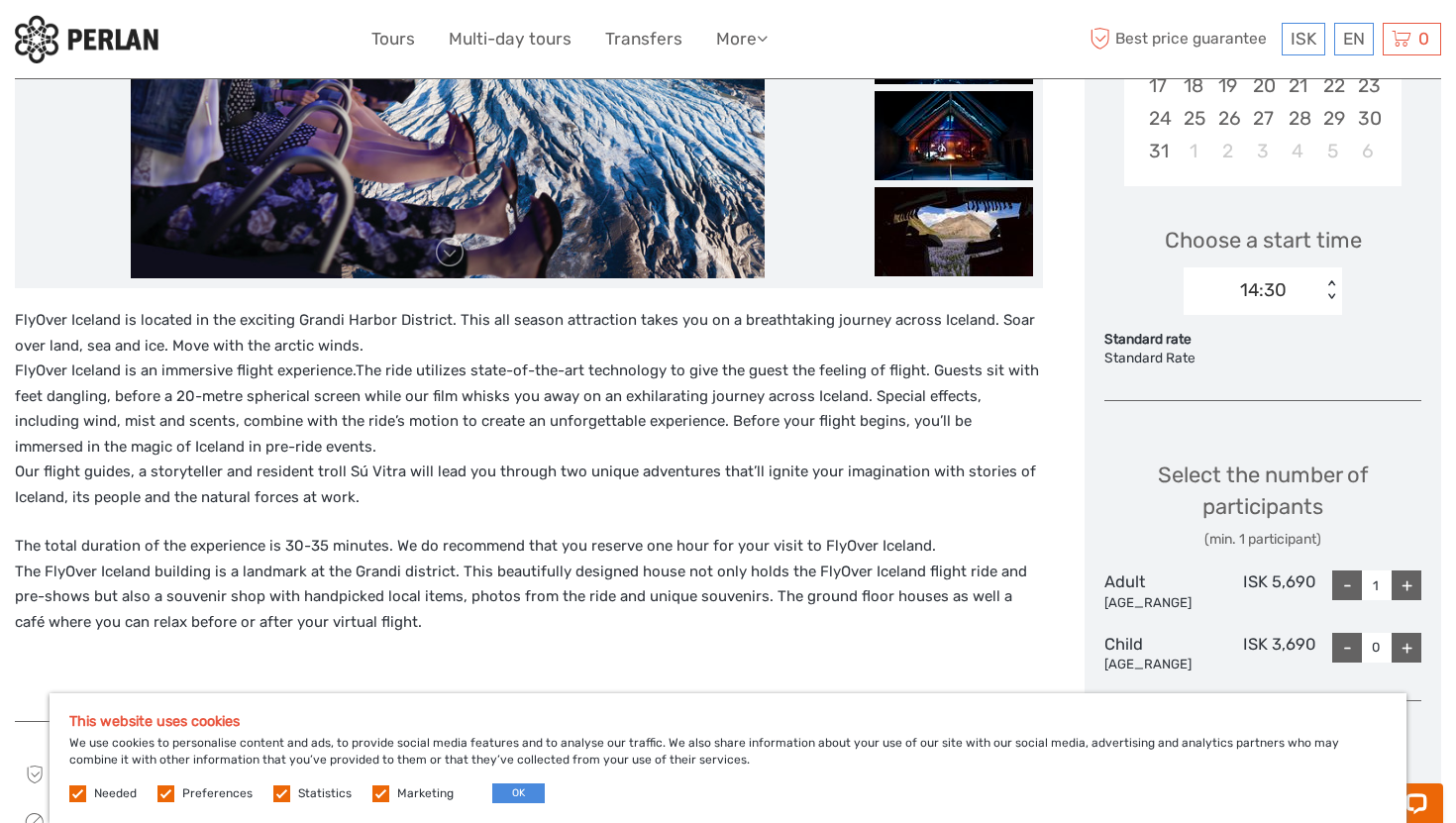scroll, scrollTop: 537, scrollLeft: 0, axis: vertical 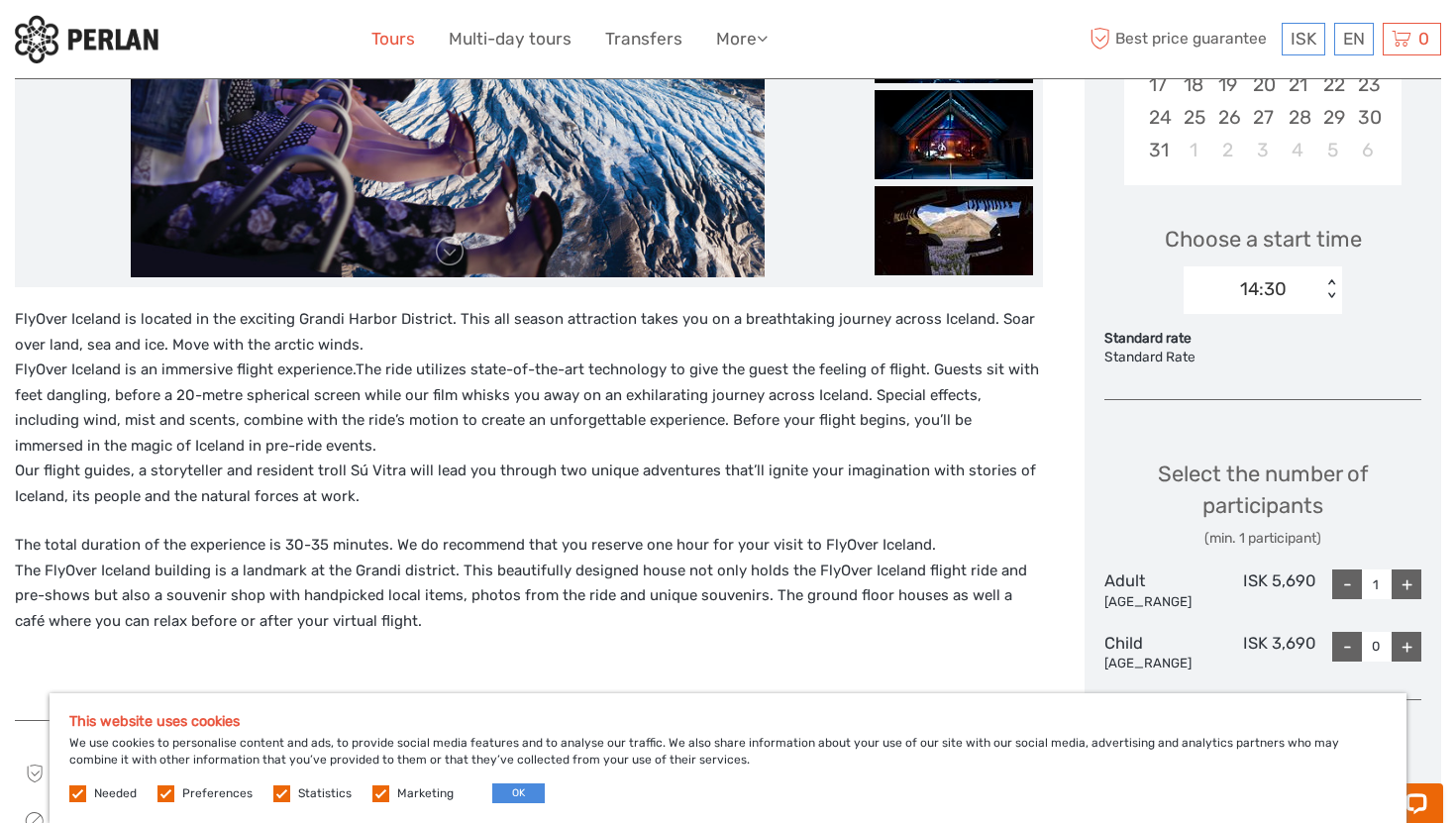 click on "Tours" at bounding box center [393, 39] 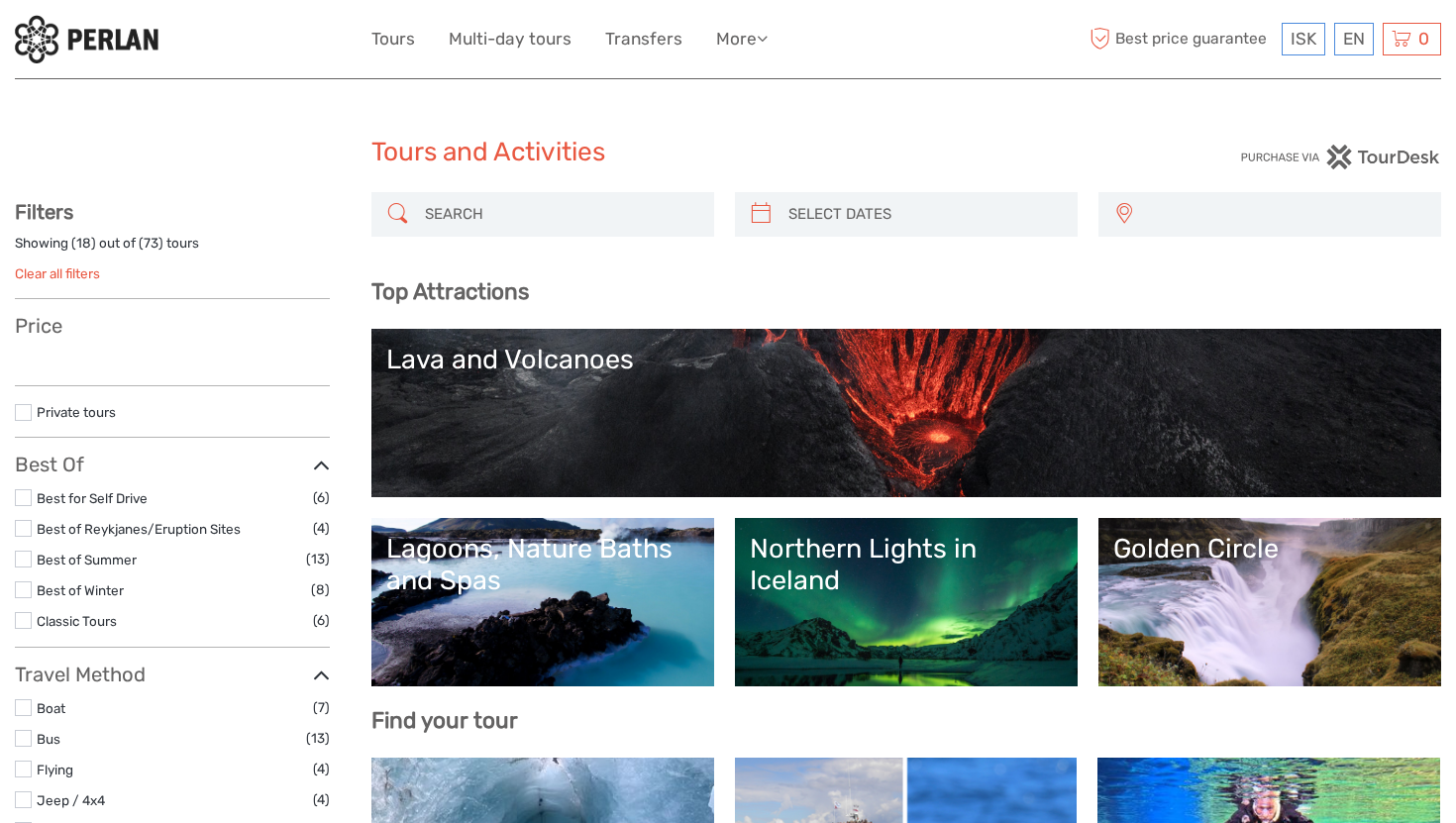 select 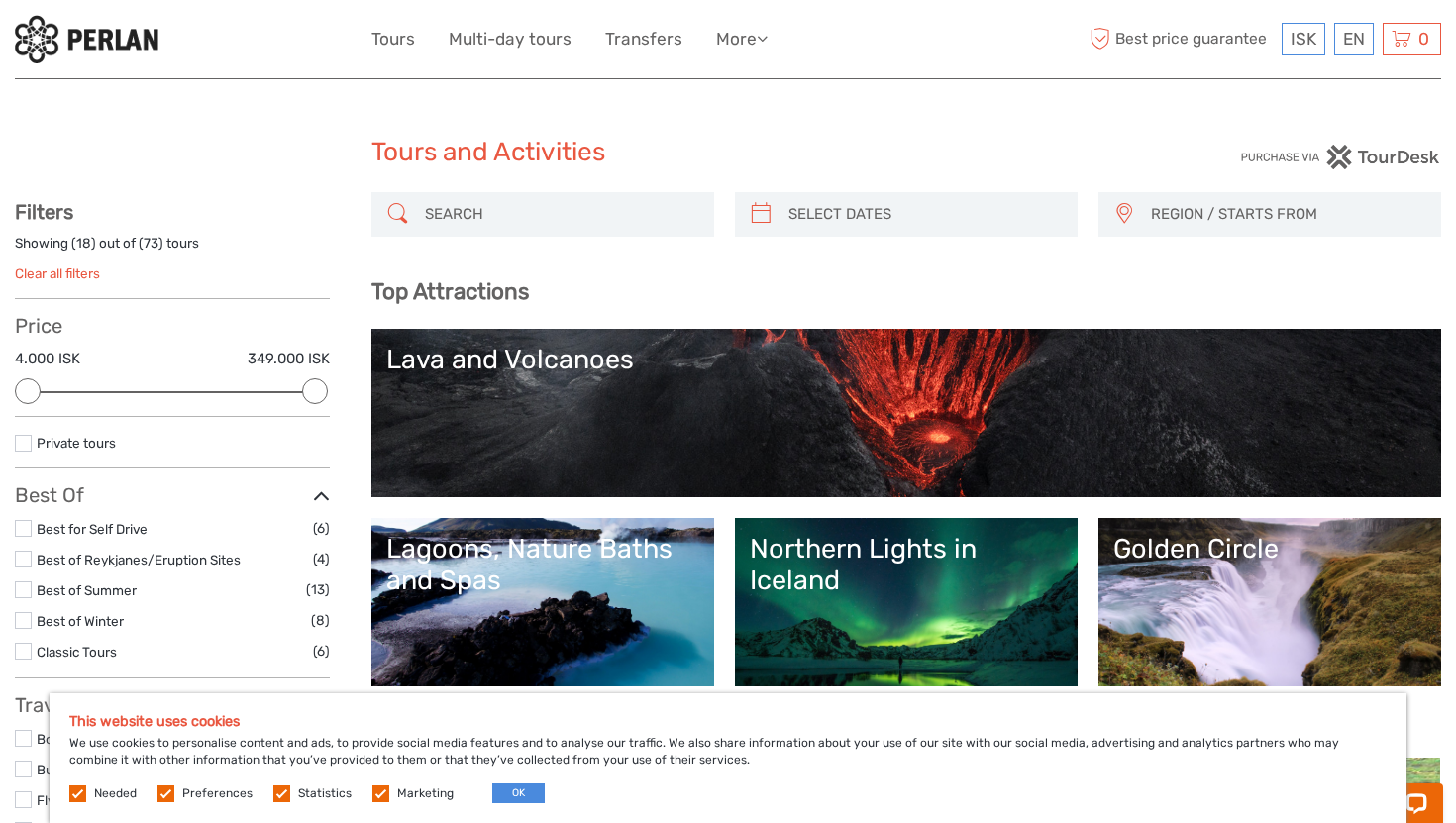 scroll, scrollTop: 0, scrollLeft: 0, axis: both 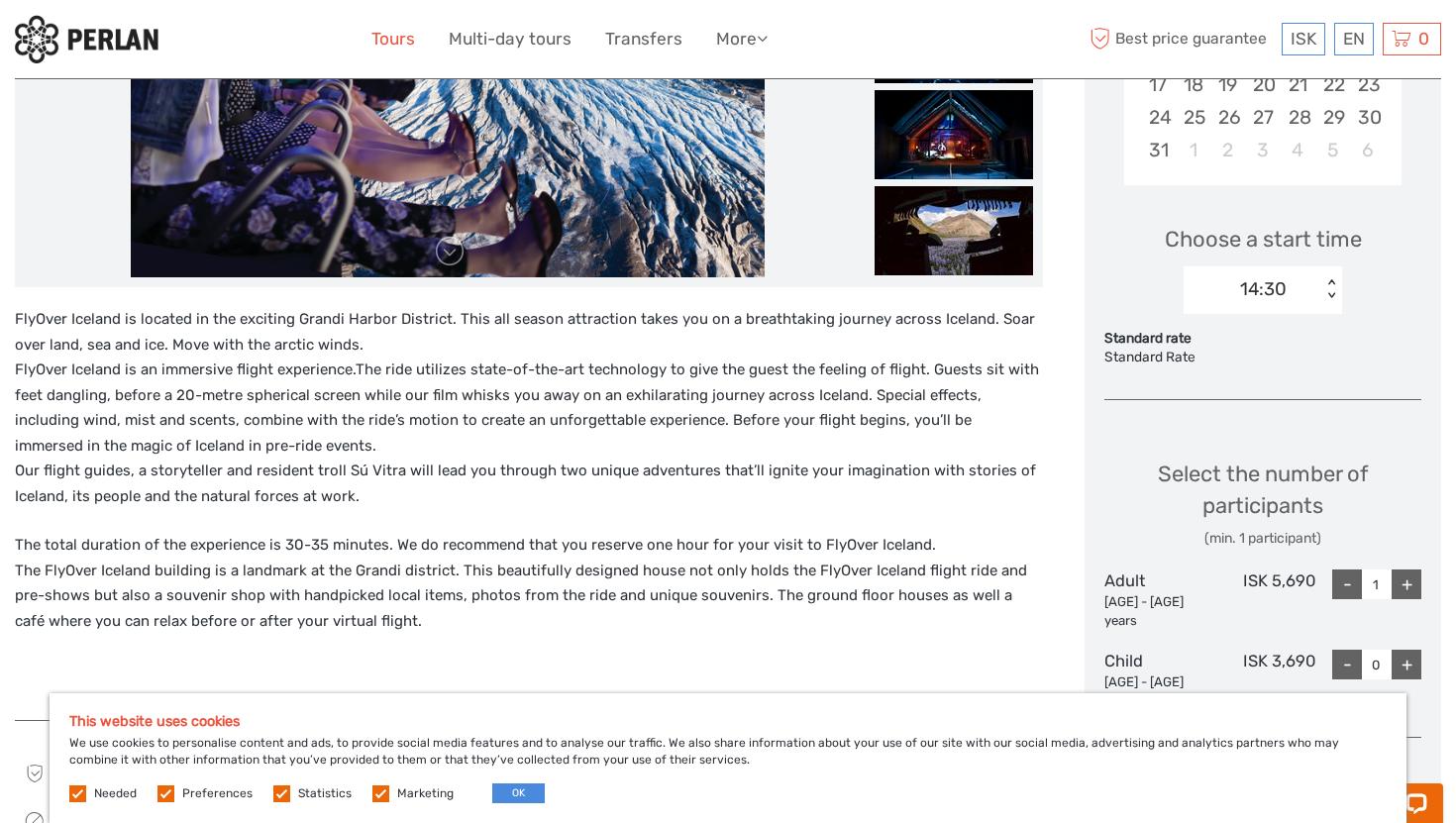 click on "Tours" at bounding box center (393, 39) 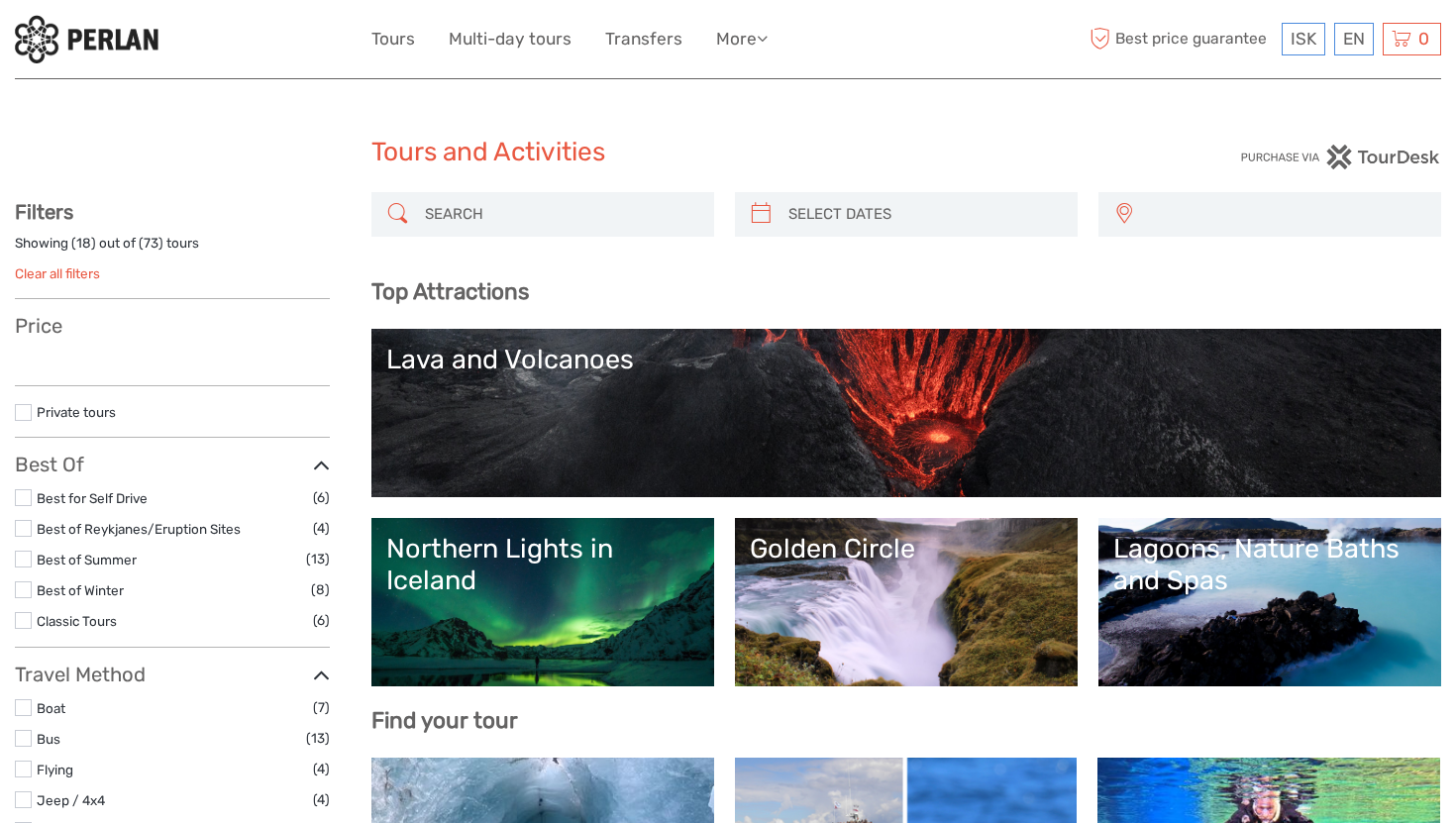 select 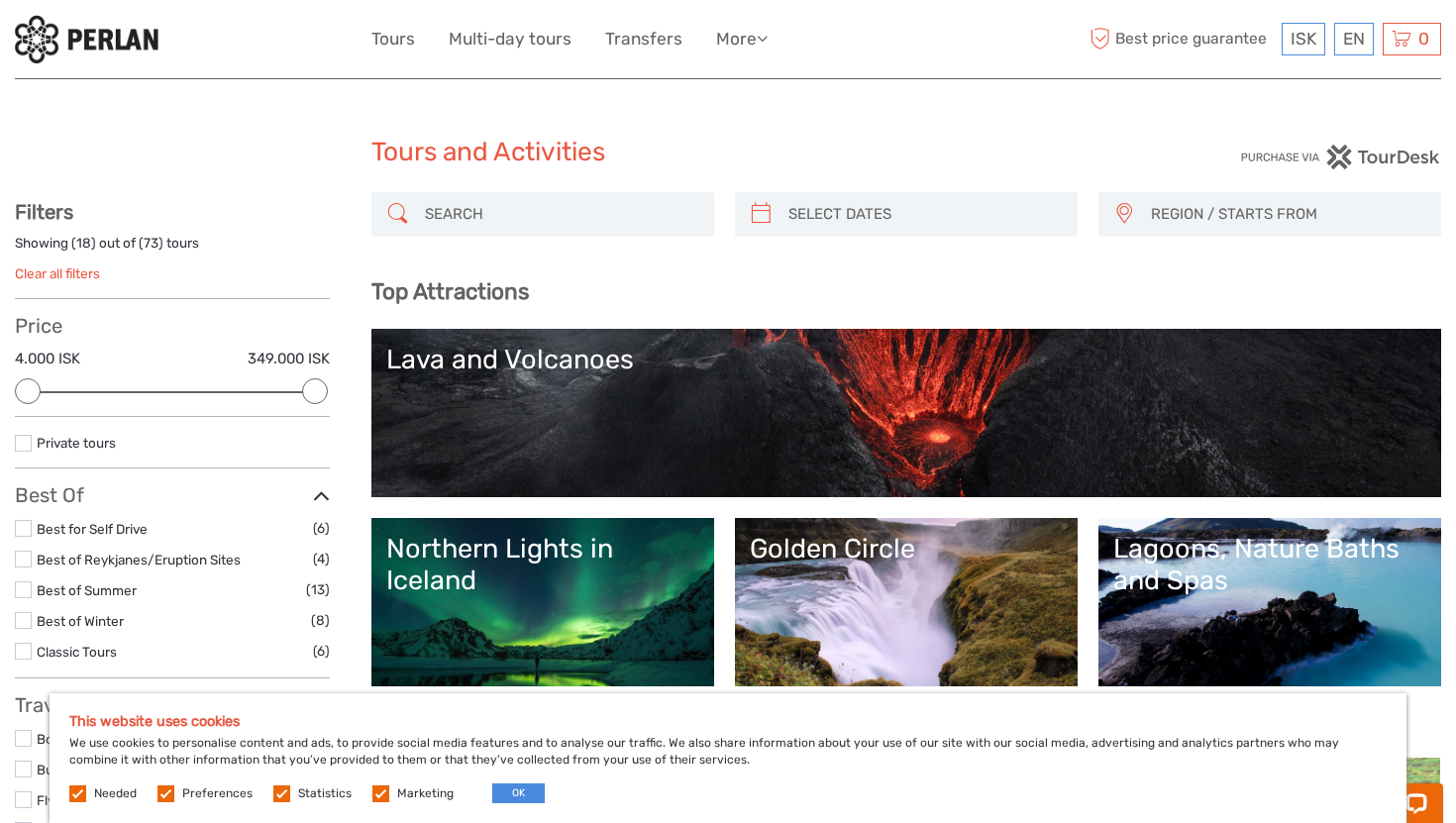 scroll, scrollTop: 0, scrollLeft: 0, axis: both 